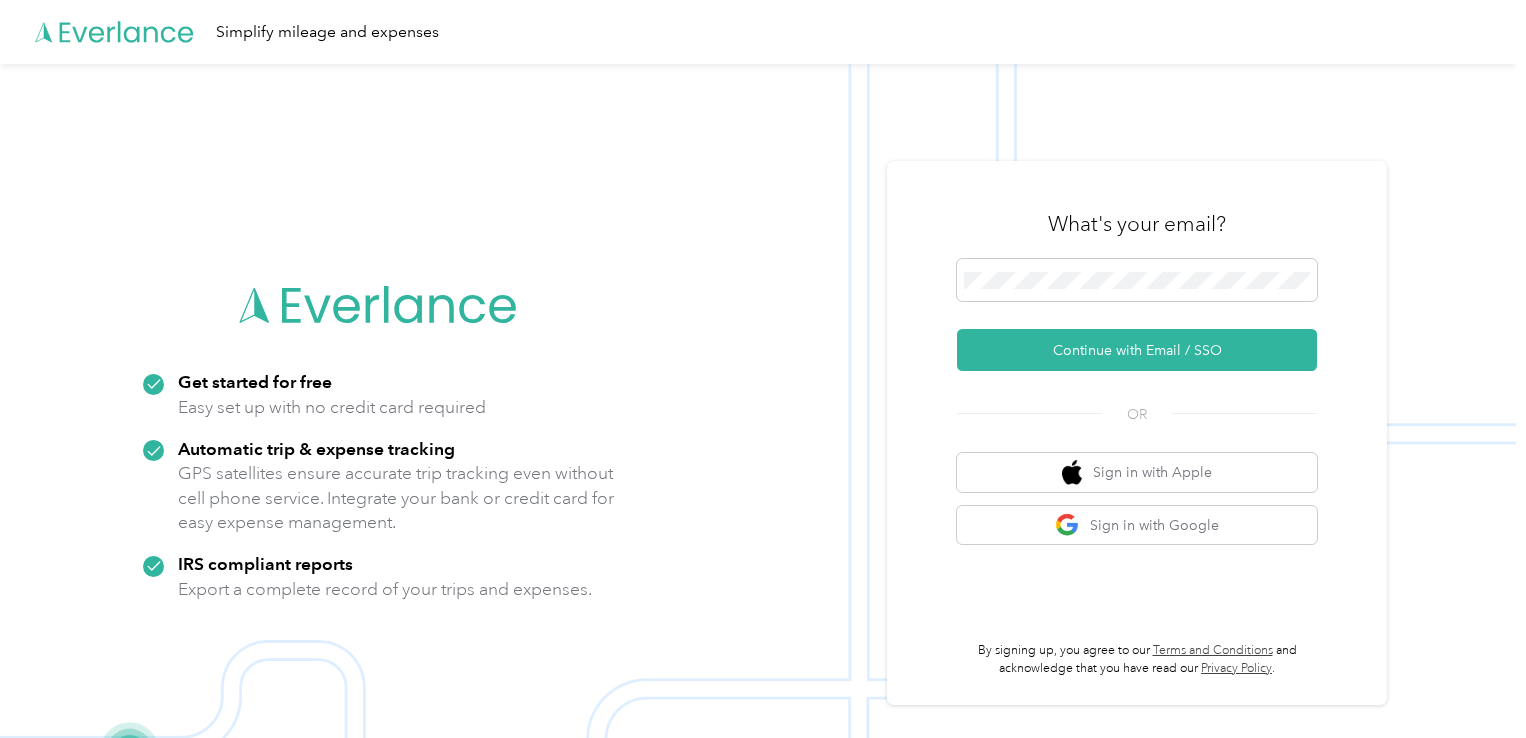 scroll, scrollTop: 0, scrollLeft: 0, axis: both 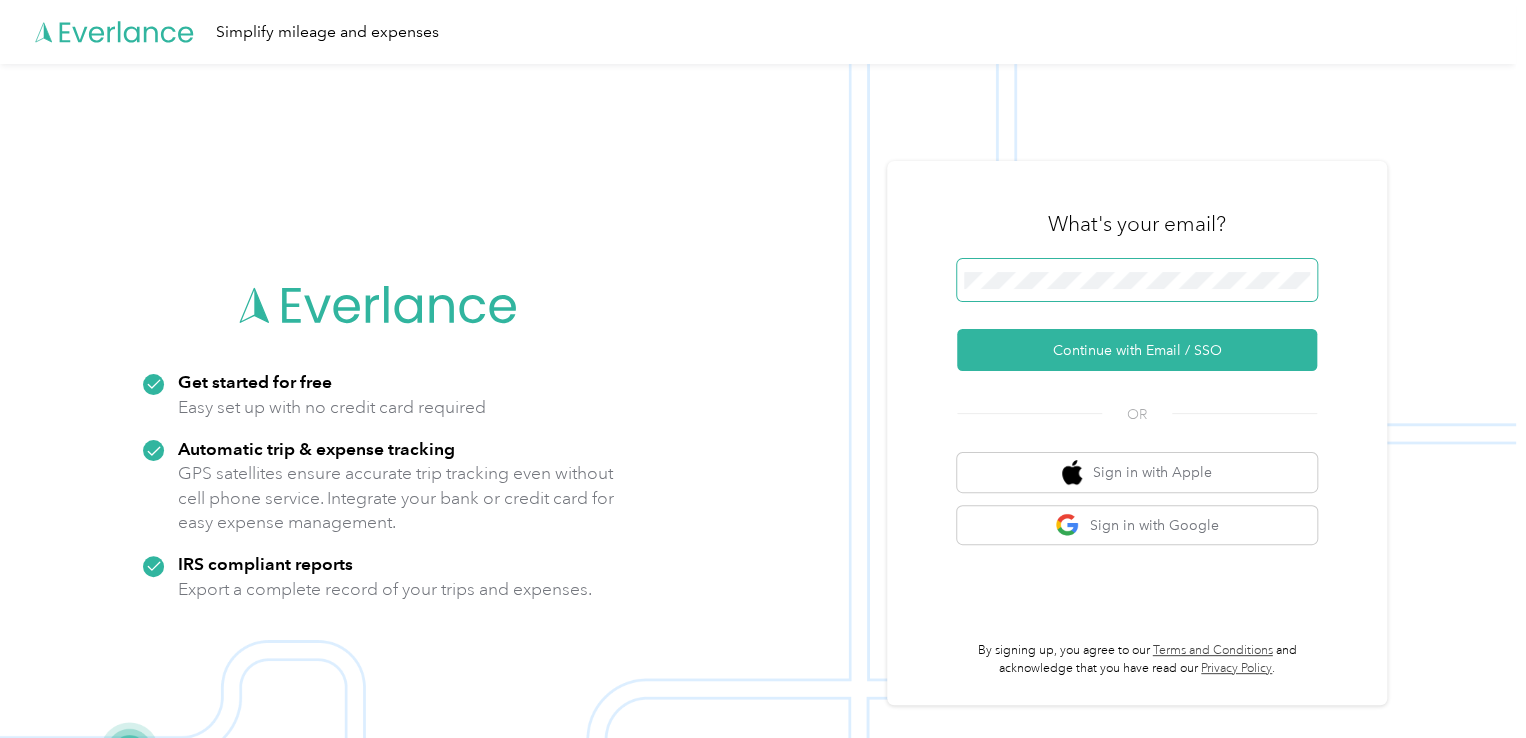 click at bounding box center [1137, 280] 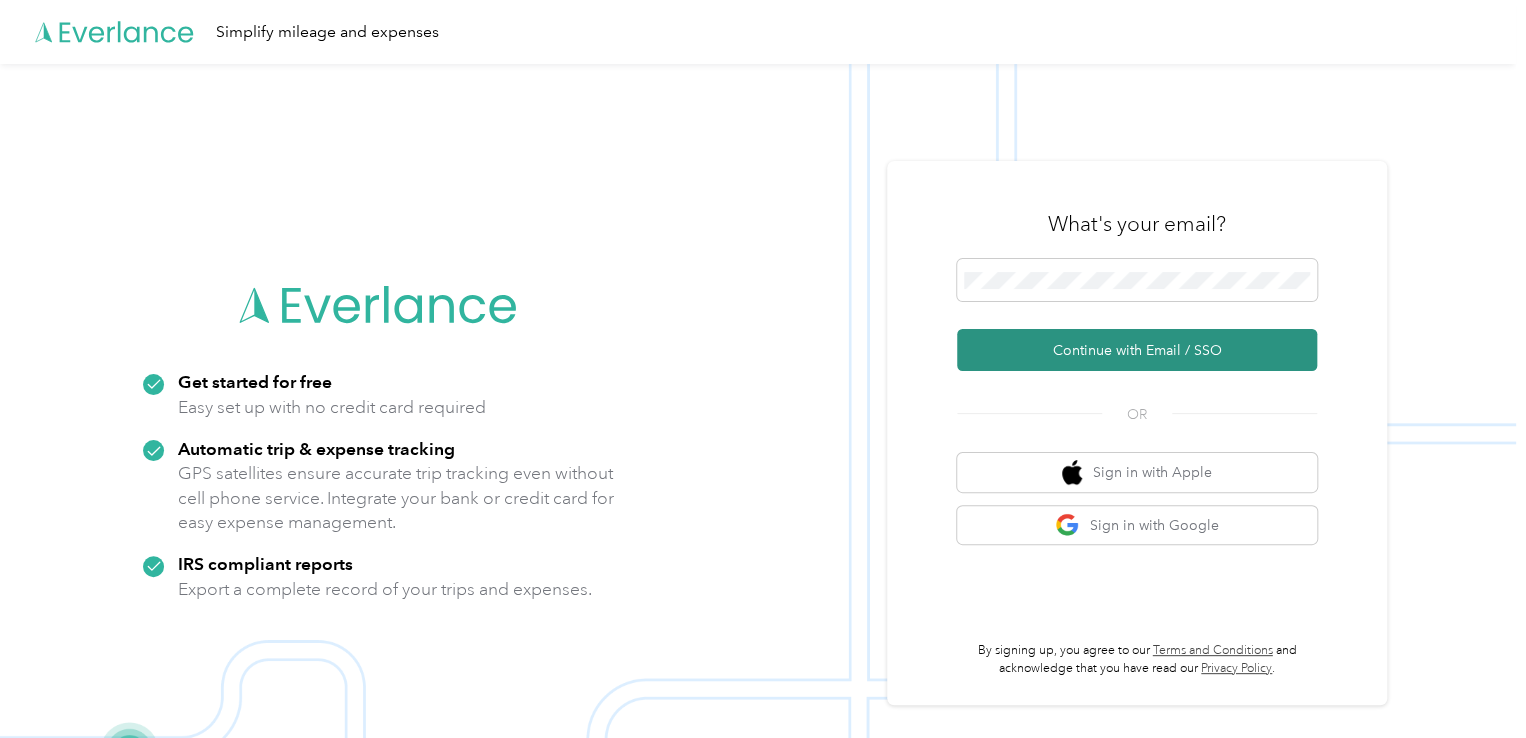 click on "Continue with Email / SSO" at bounding box center [1137, 350] 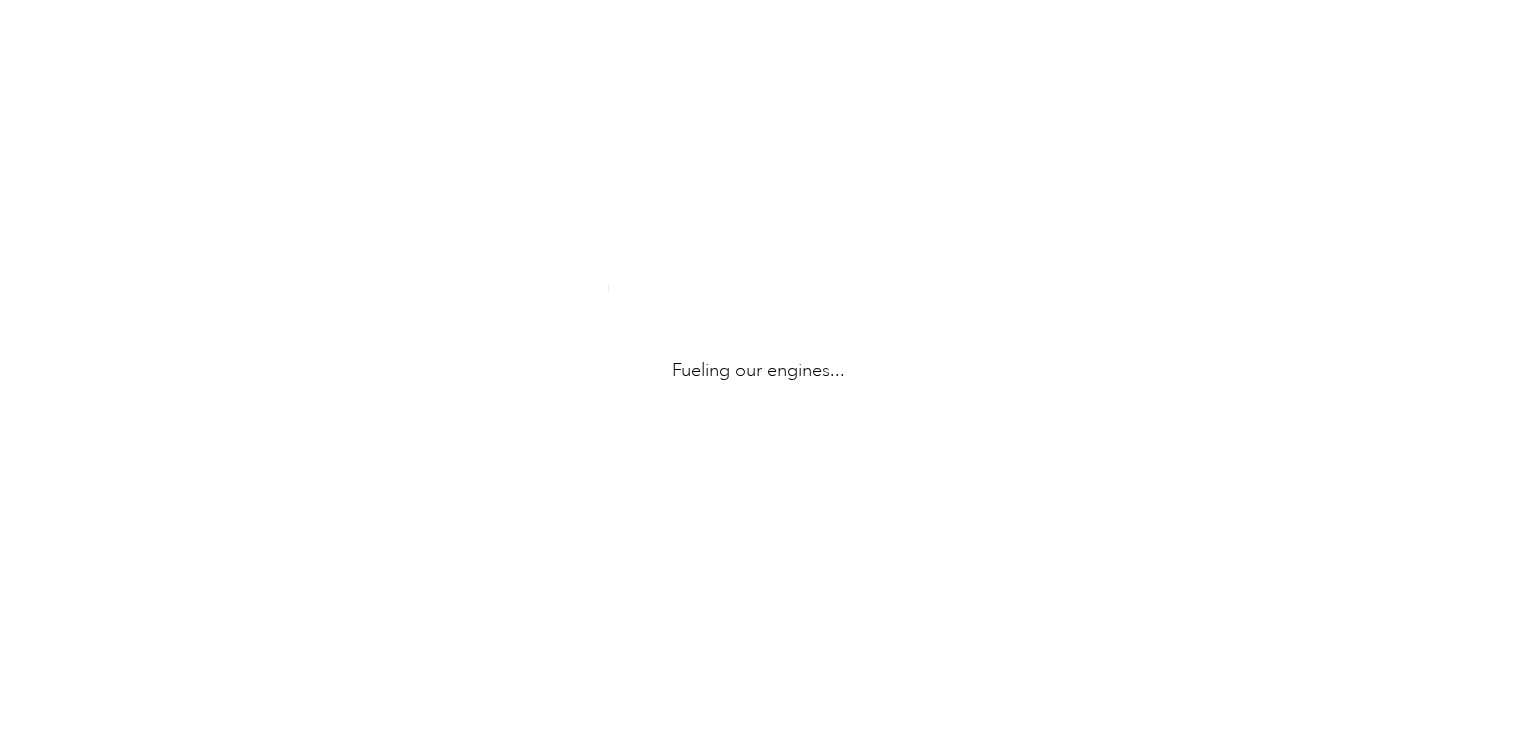 scroll, scrollTop: 0, scrollLeft: 0, axis: both 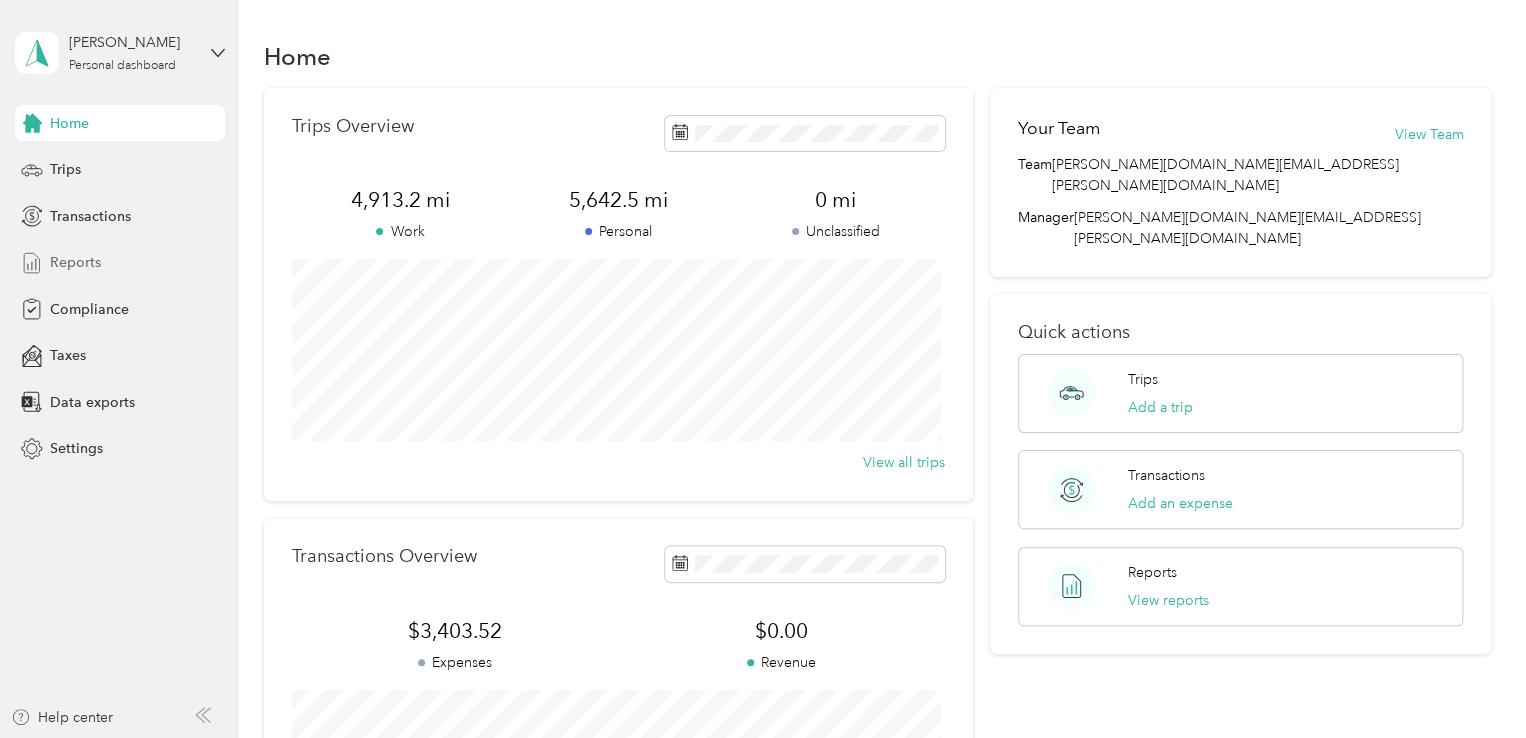 click on "Reports" at bounding box center [75, 262] 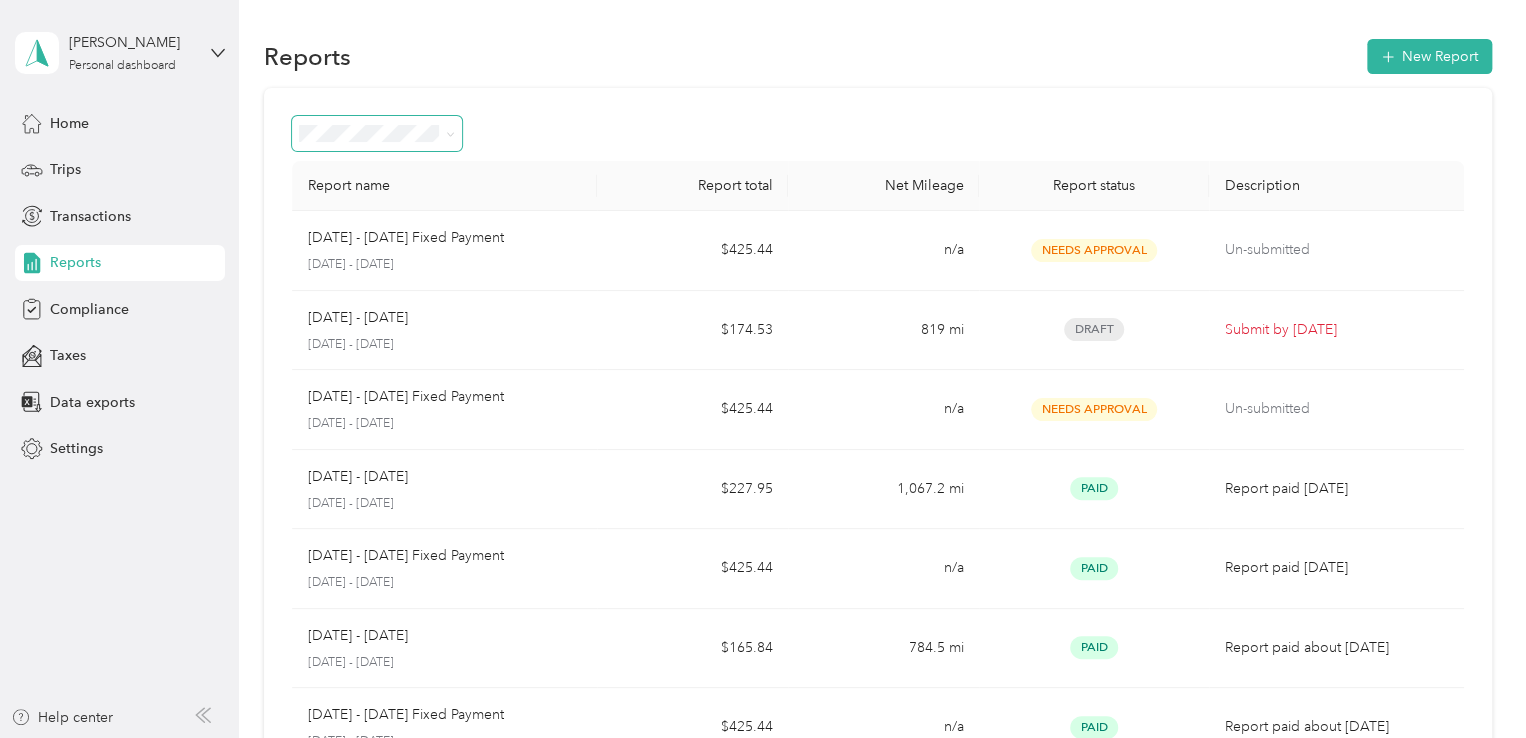 click 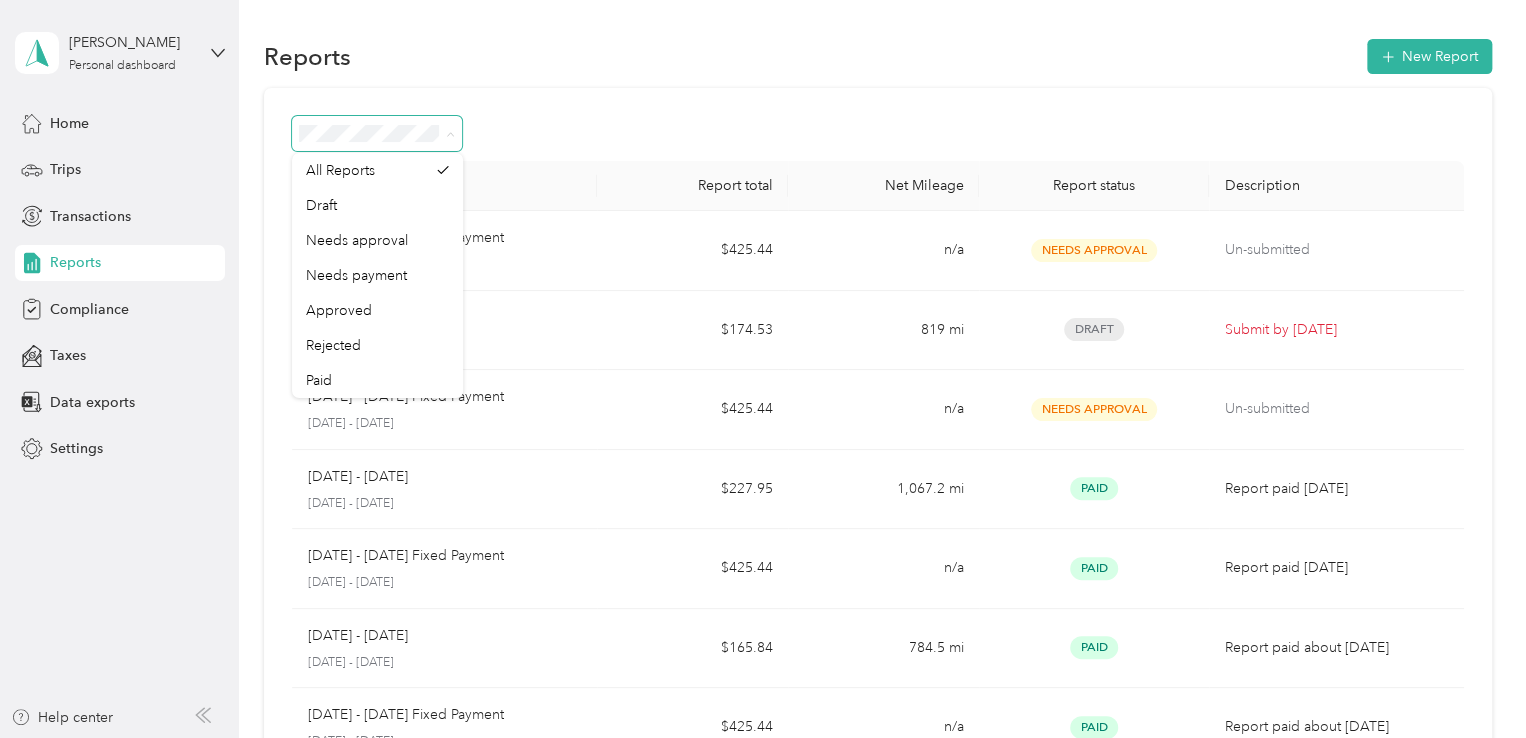 click 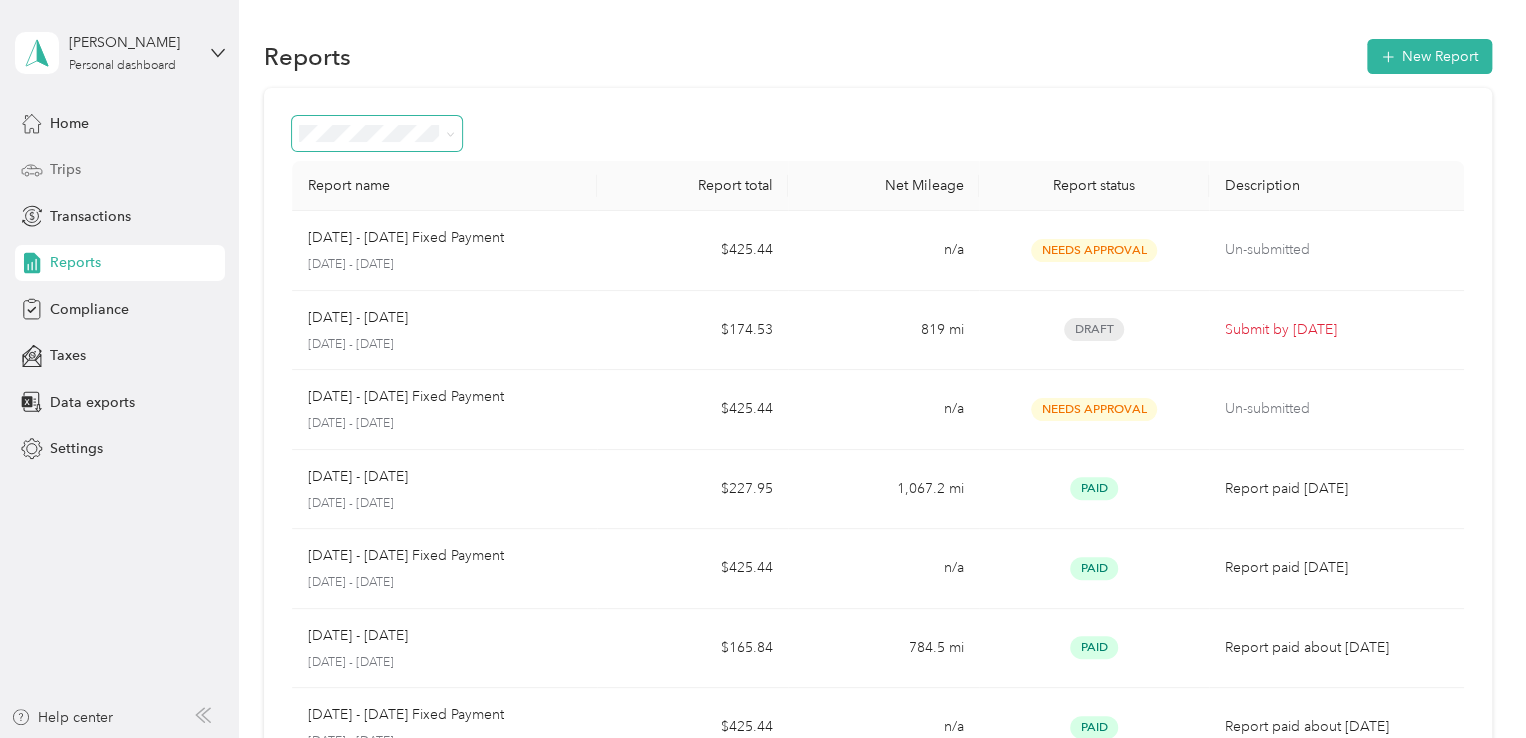 click on "Trips" at bounding box center (65, 169) 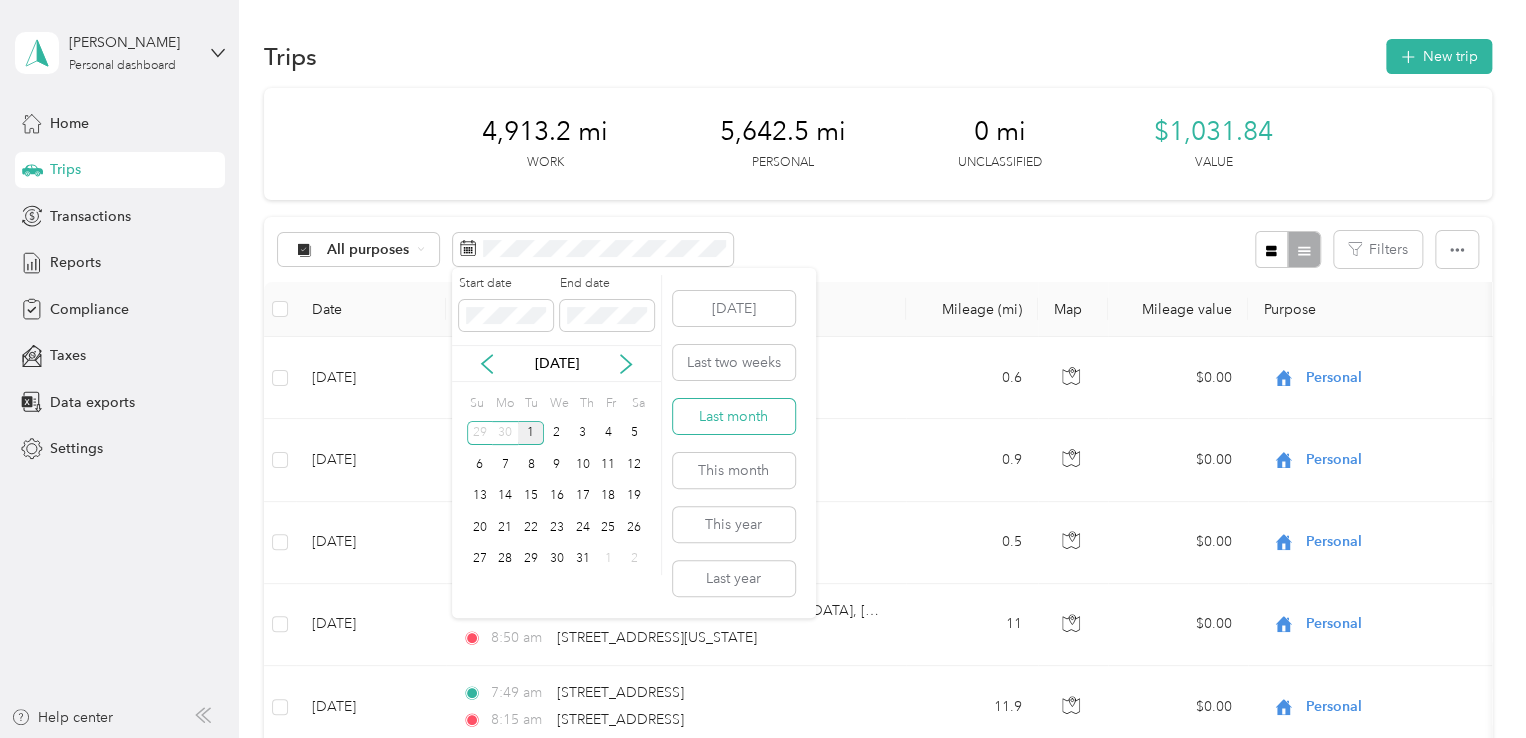 click on "Last month" at bounding box center [734, 416] 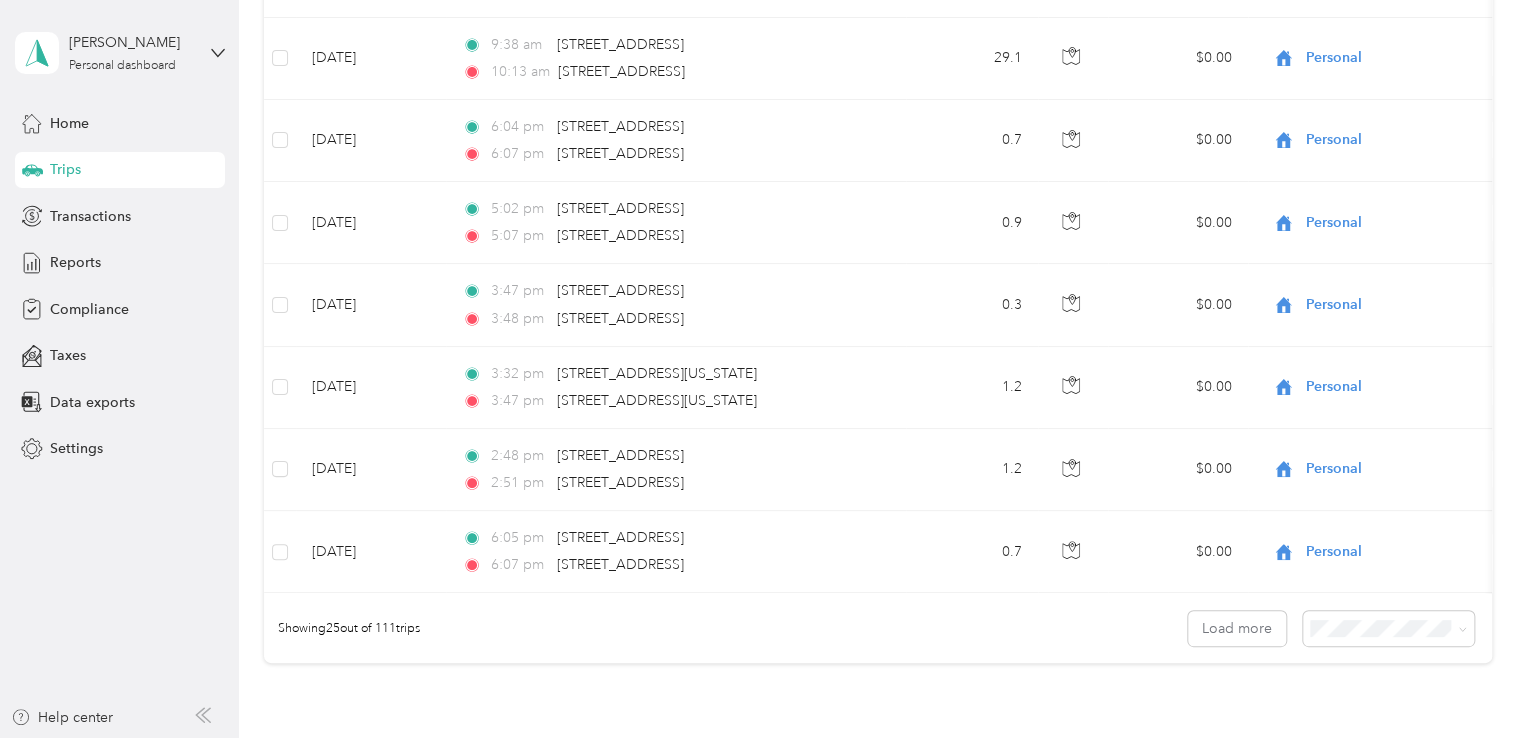 scroll, scrollTop: 1900, scrollLeft: 0, axis: vertical 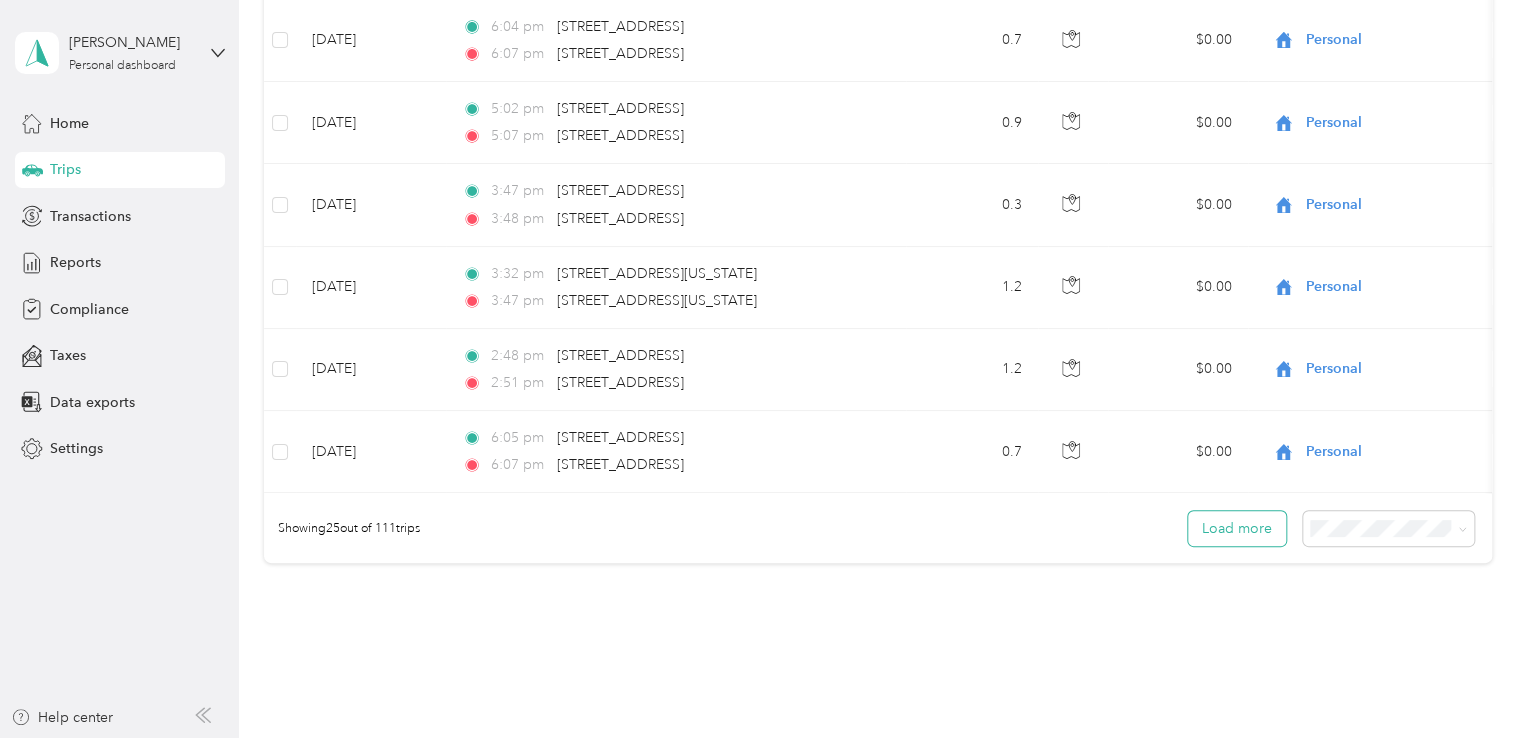 click on "Load more" at bounding box center [1237, 528] 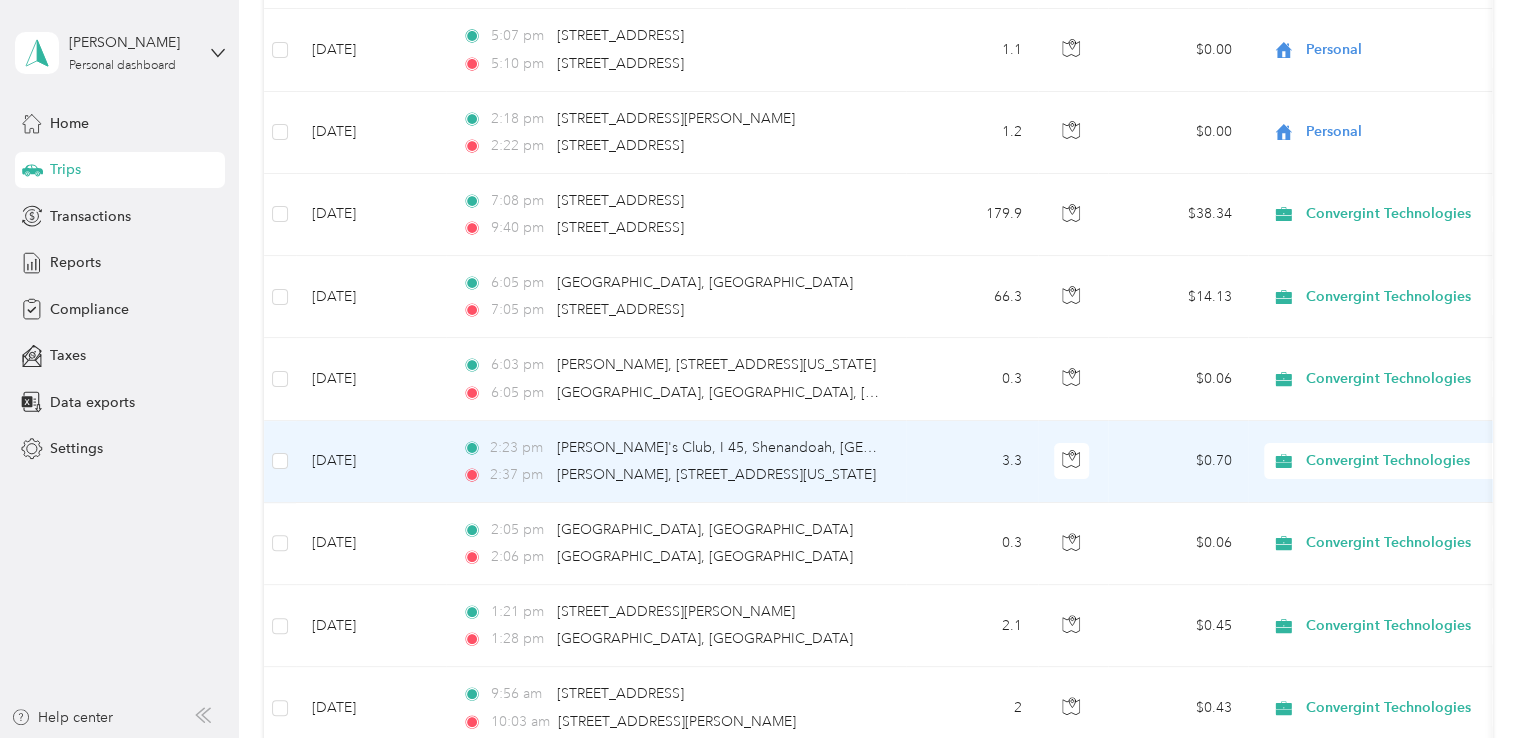 scroll, scrollTop: 3800, scrollLeft: 0, axis: vertical 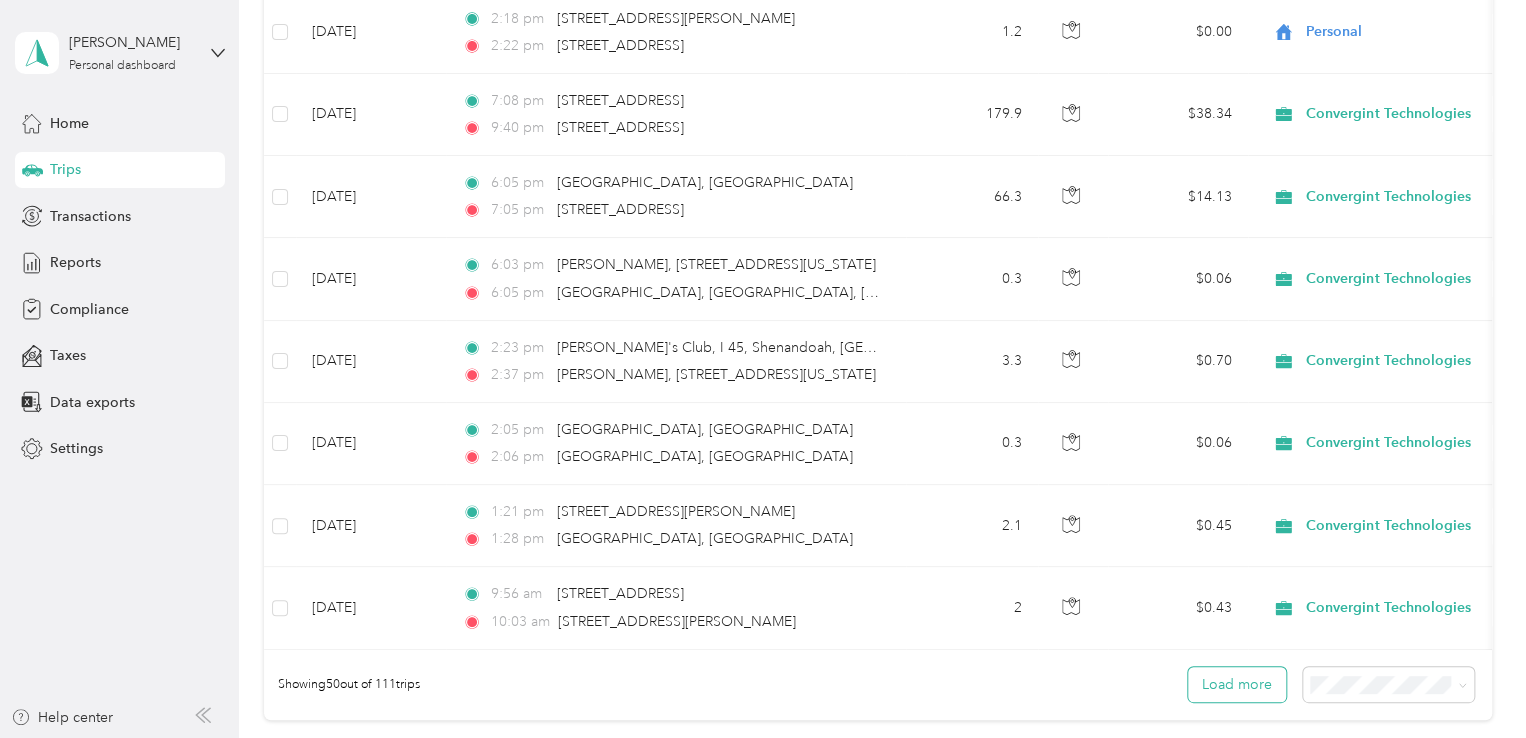 click on "Load more" at bounding box center (1237, 684) 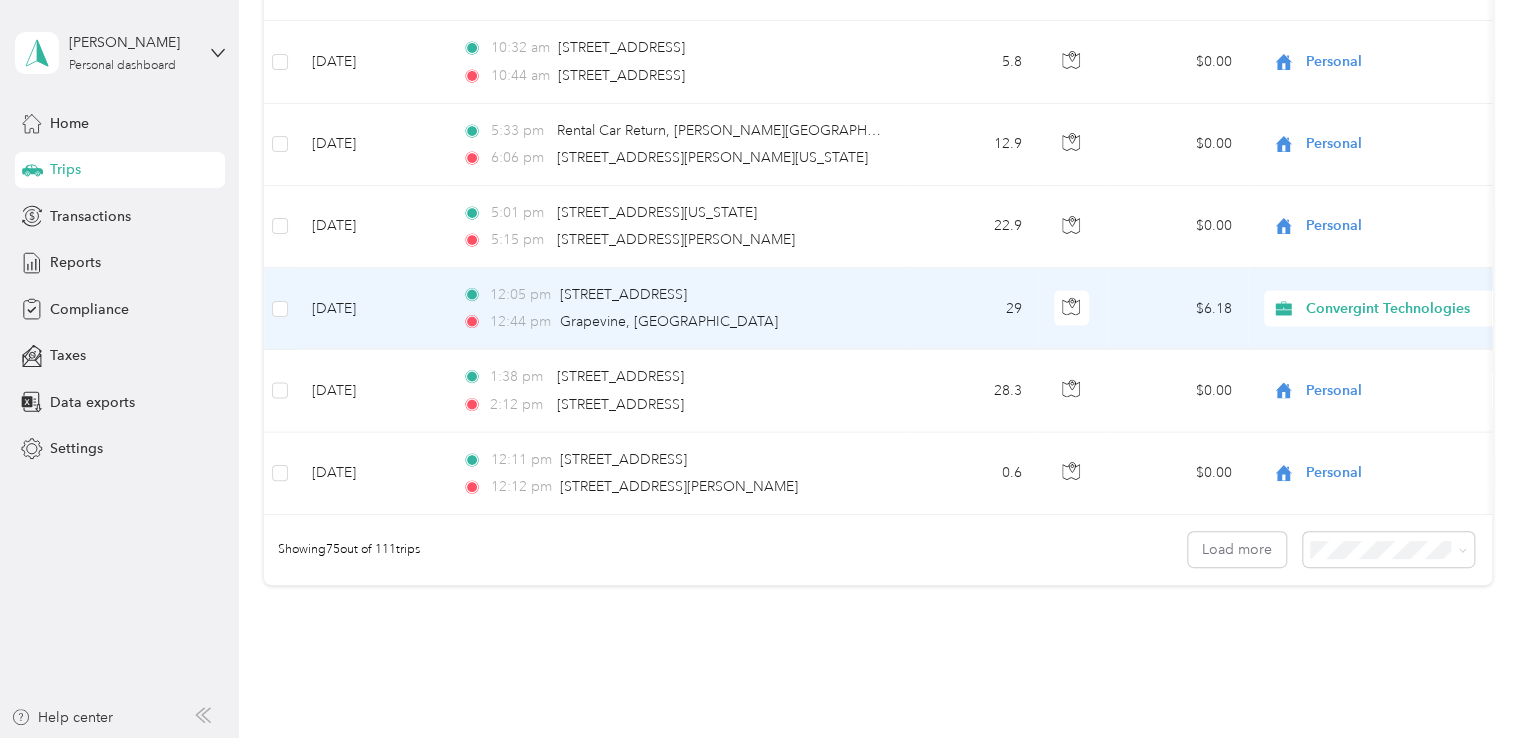 scroll, scrollTop: 6000, scrollLeft: 0, axis: vertical 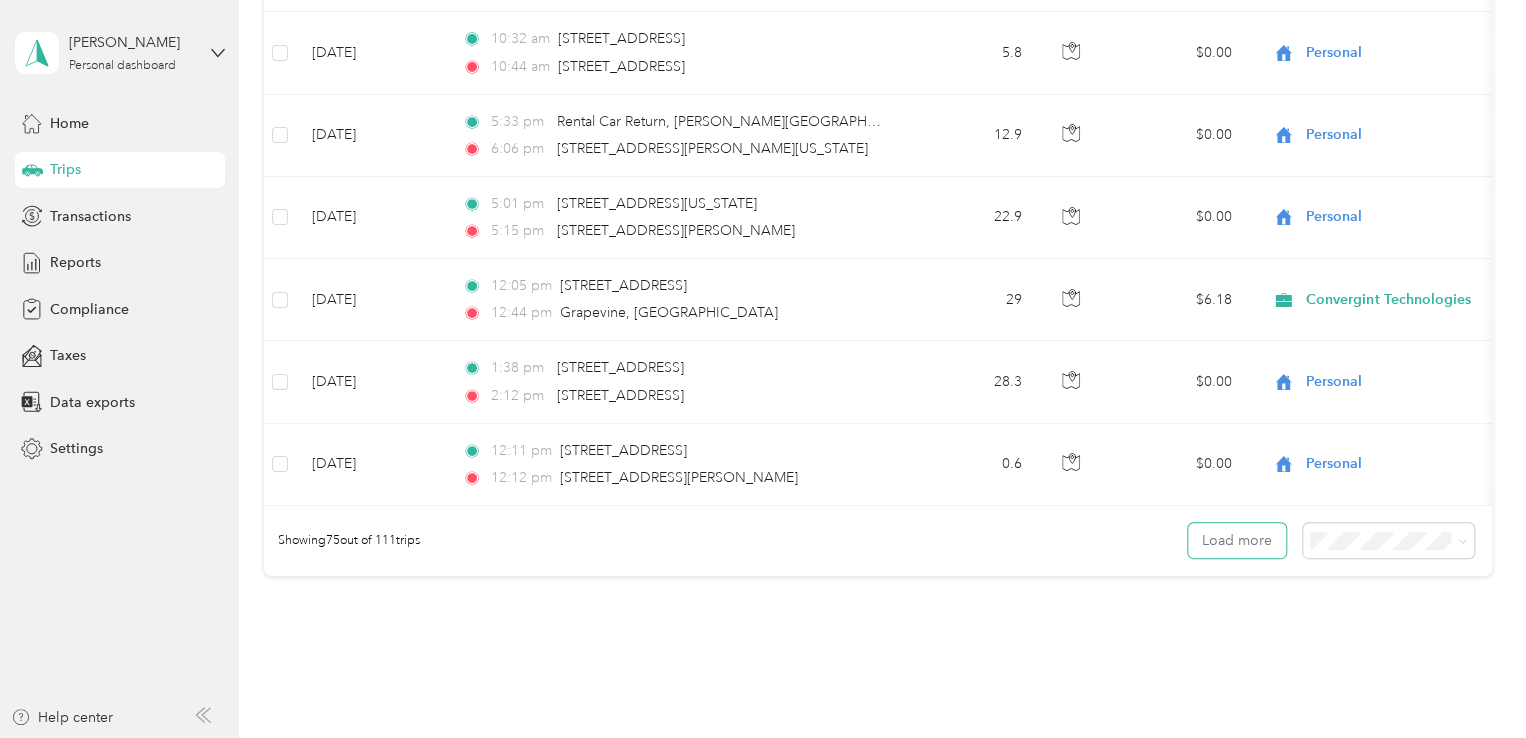 drag, startPoint x: 1217, startPoint y: 534, endPoint x: 992, endPoint y: 516, distance: 225.71886 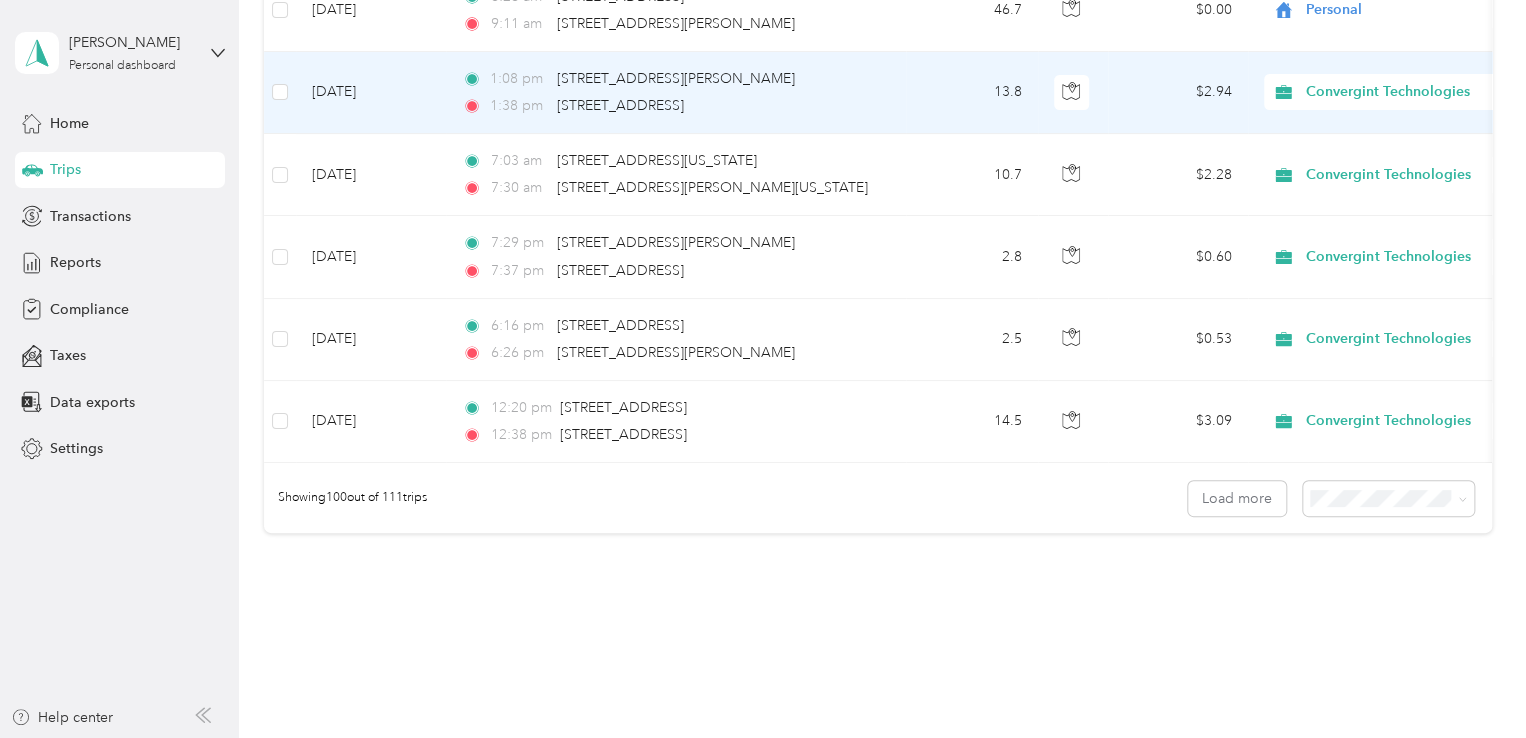 scroll, scrollTop: 8100, scrollLeft: 0, axis: vertical 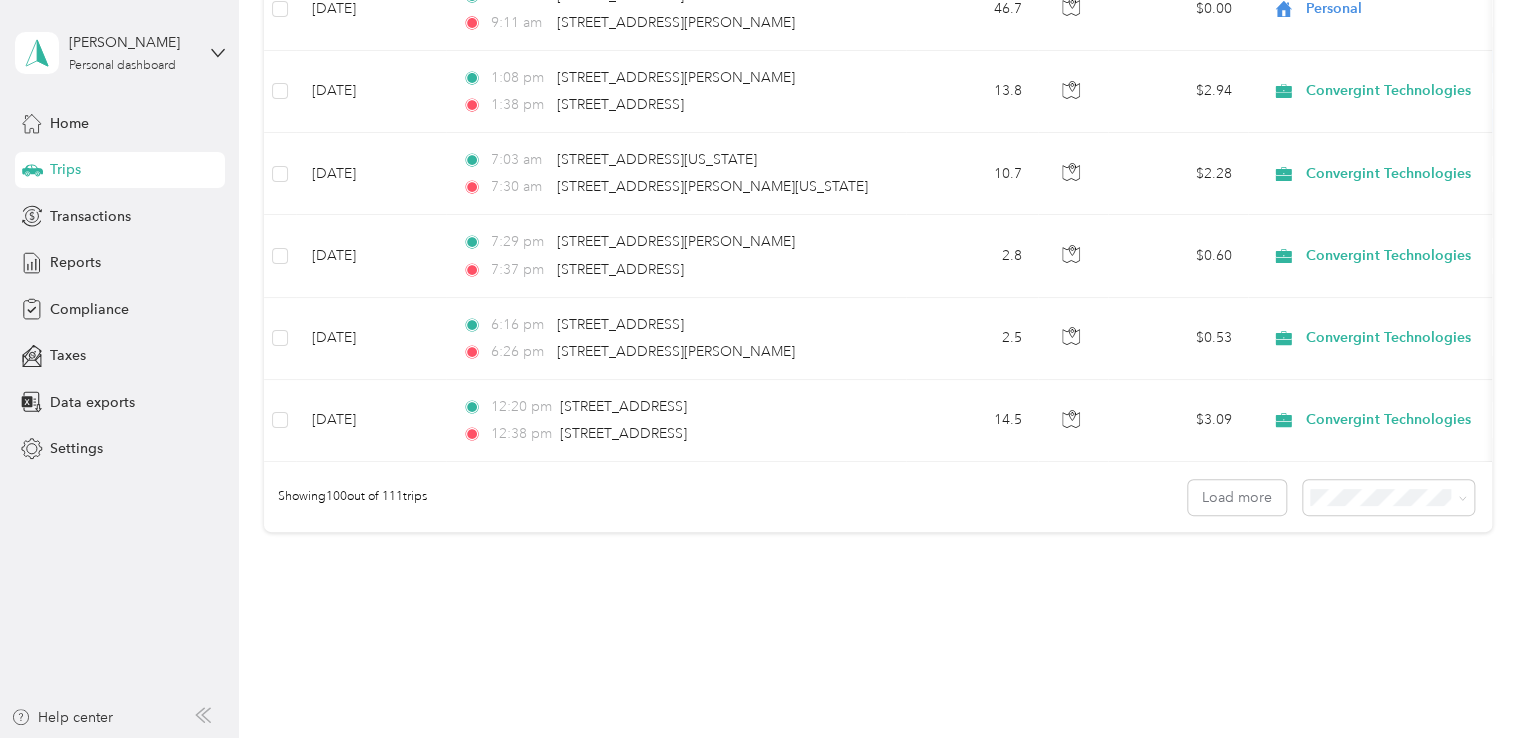 click on "Showing  100  out of   111  trips Load more" at bounding box center (878, 497) 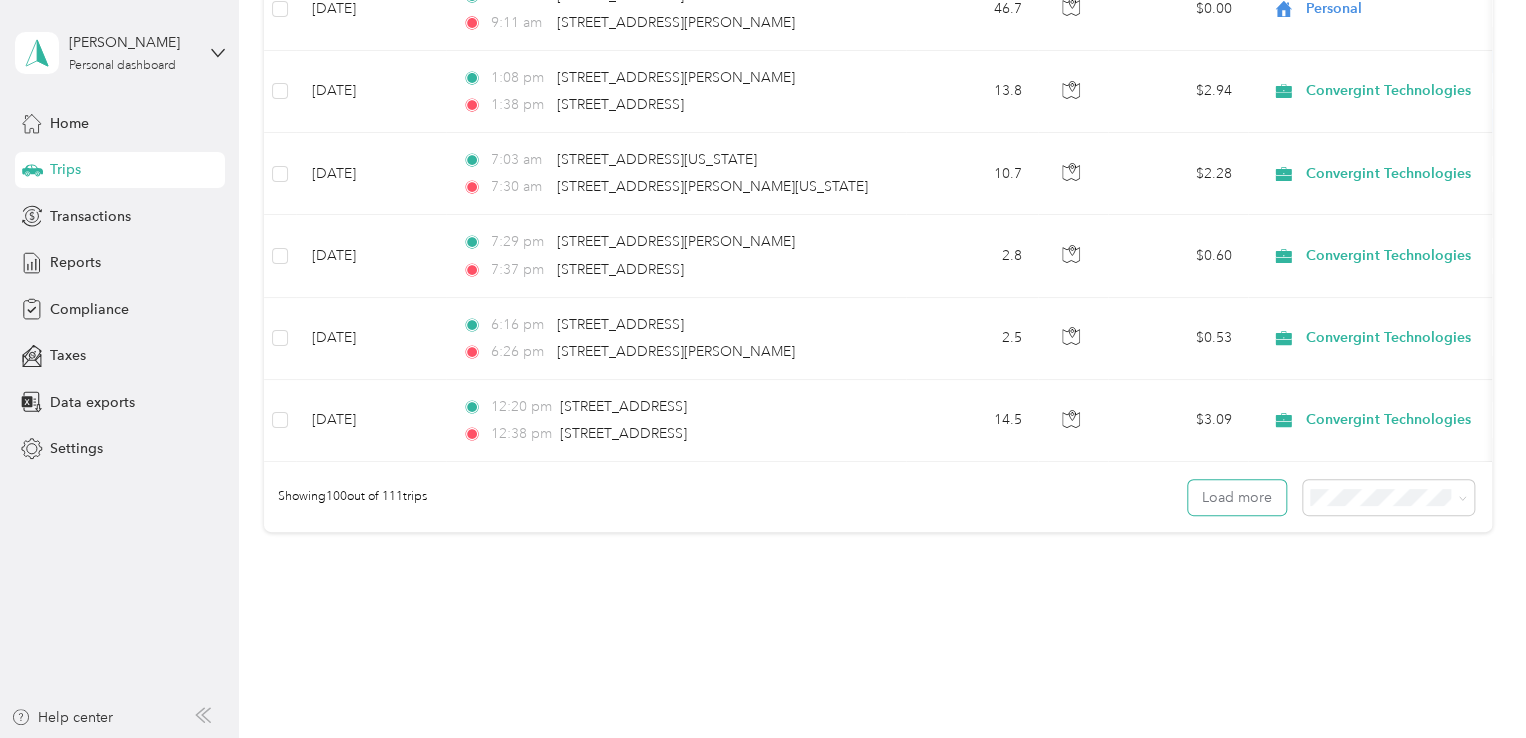 drag, startPoint x: 1220, startPoint y: 495, endPoint x: 994, endPoint y: 495, distance: 226 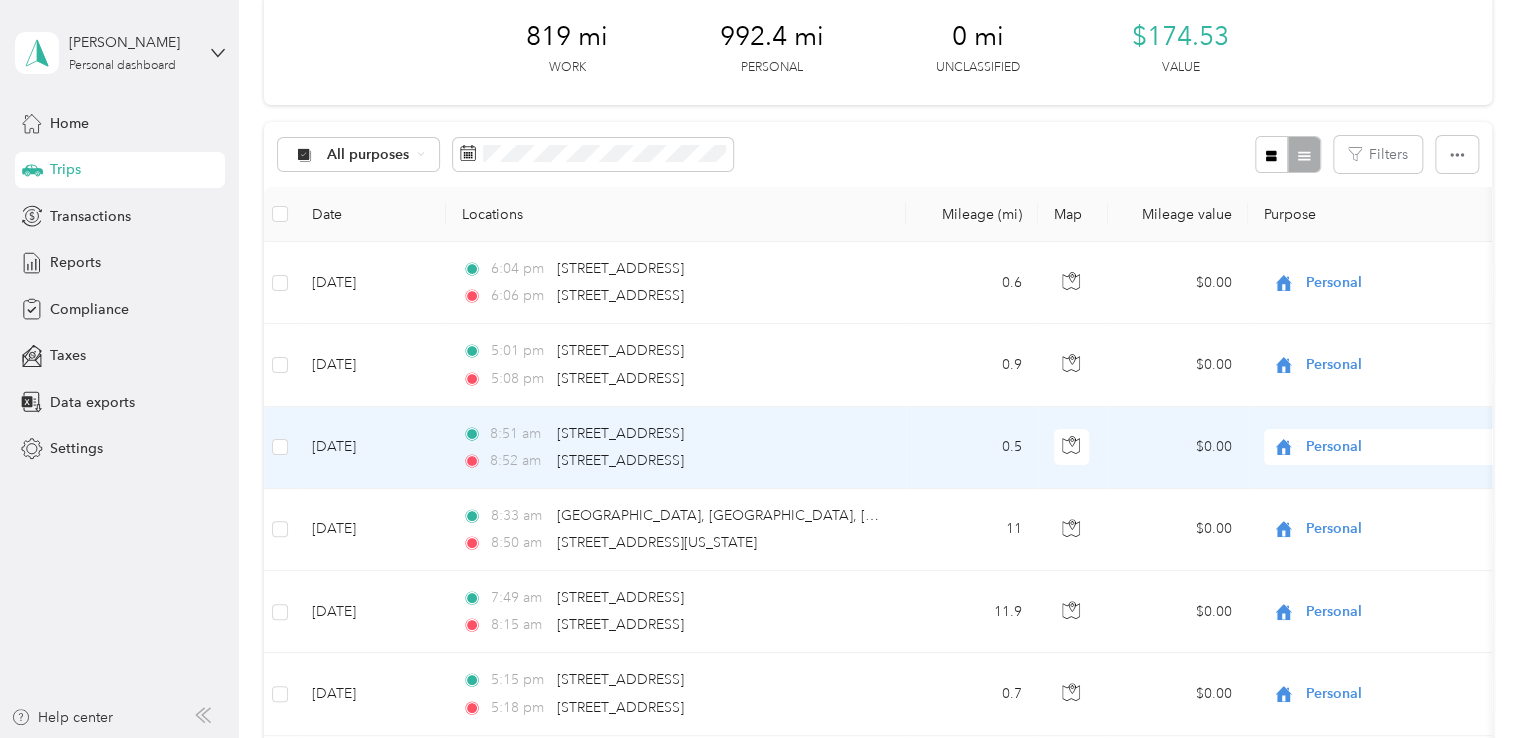 scroll, scrollTop: 0, scrollLeft: 0, axis: both 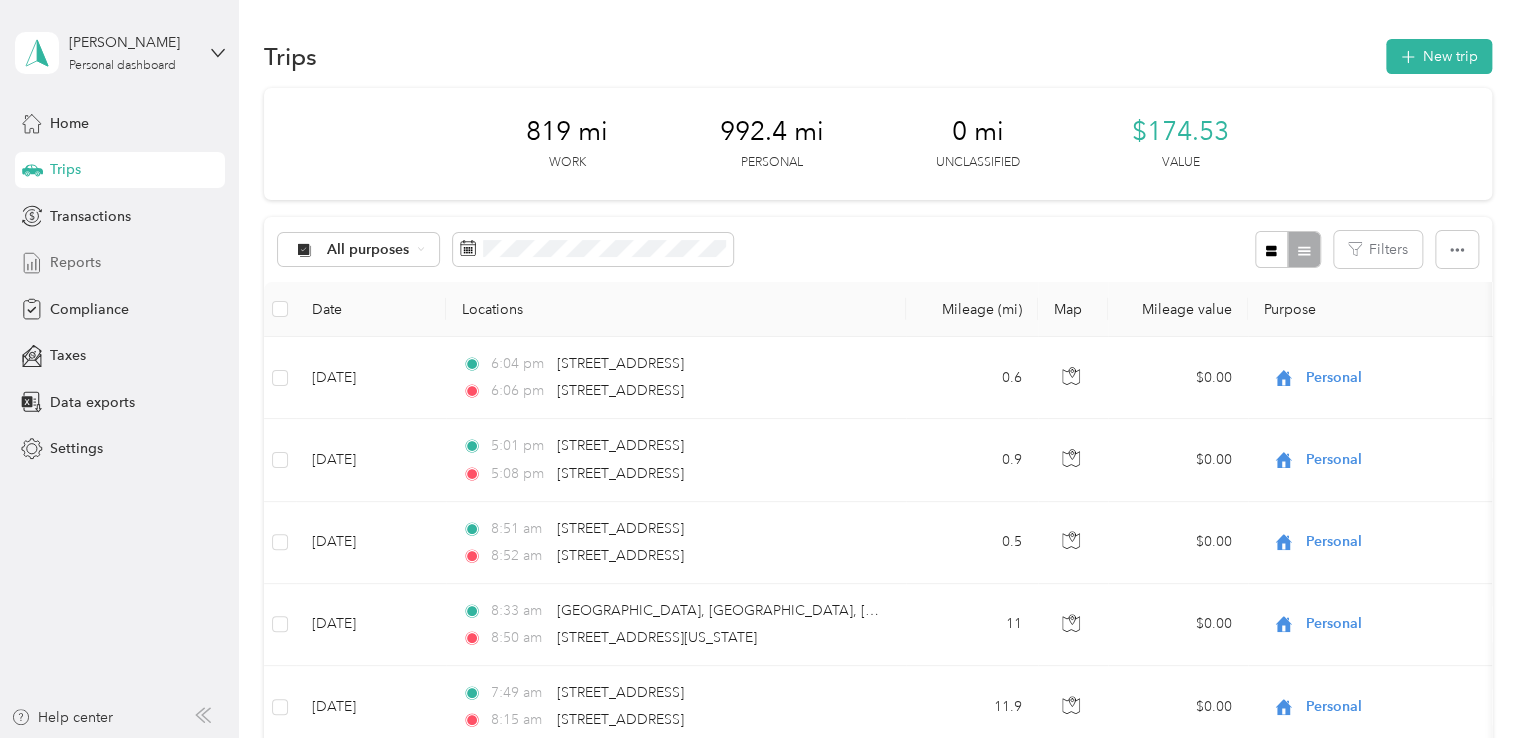 click on "Reports" at bounding box center [75, 262] 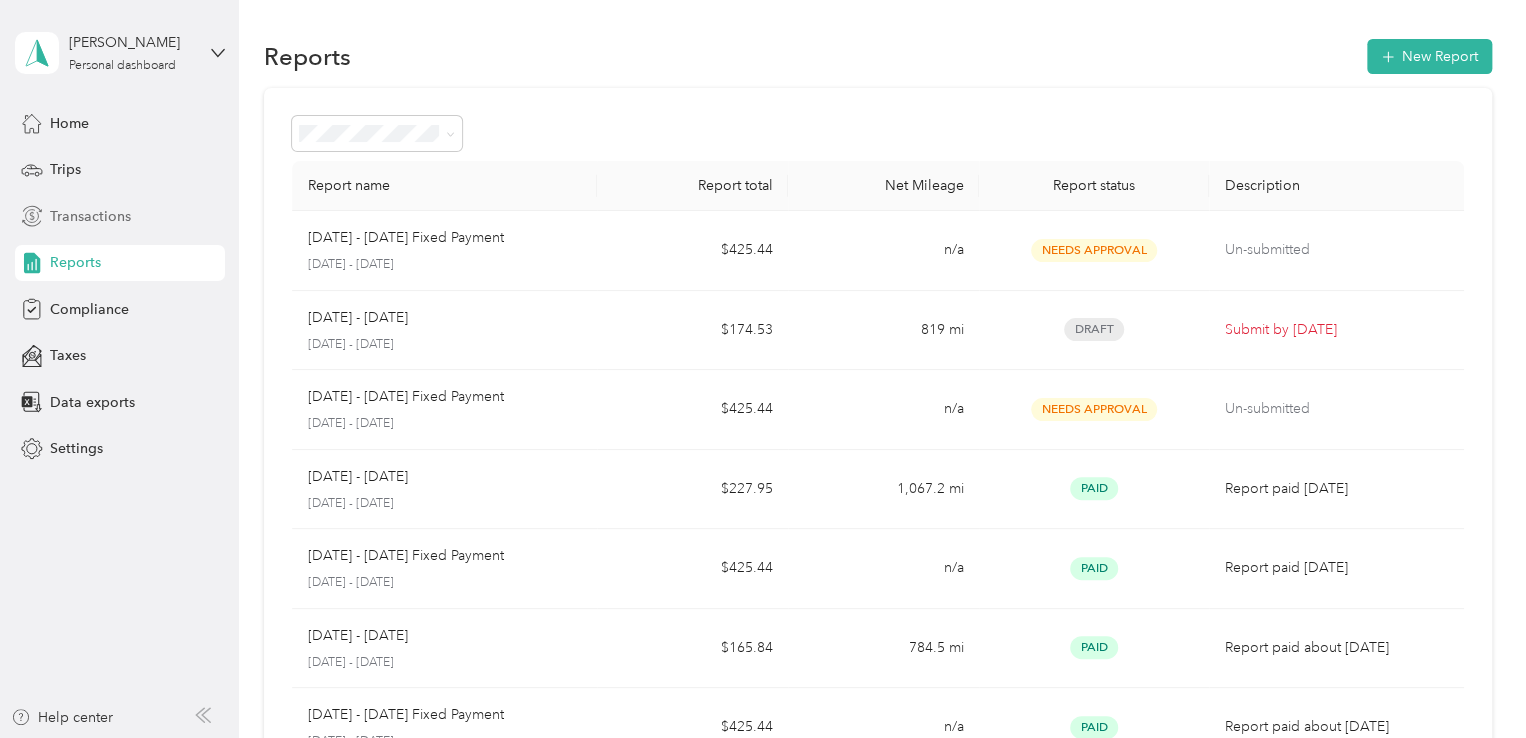 click on "Transactions" at bounding box center [90, 216] 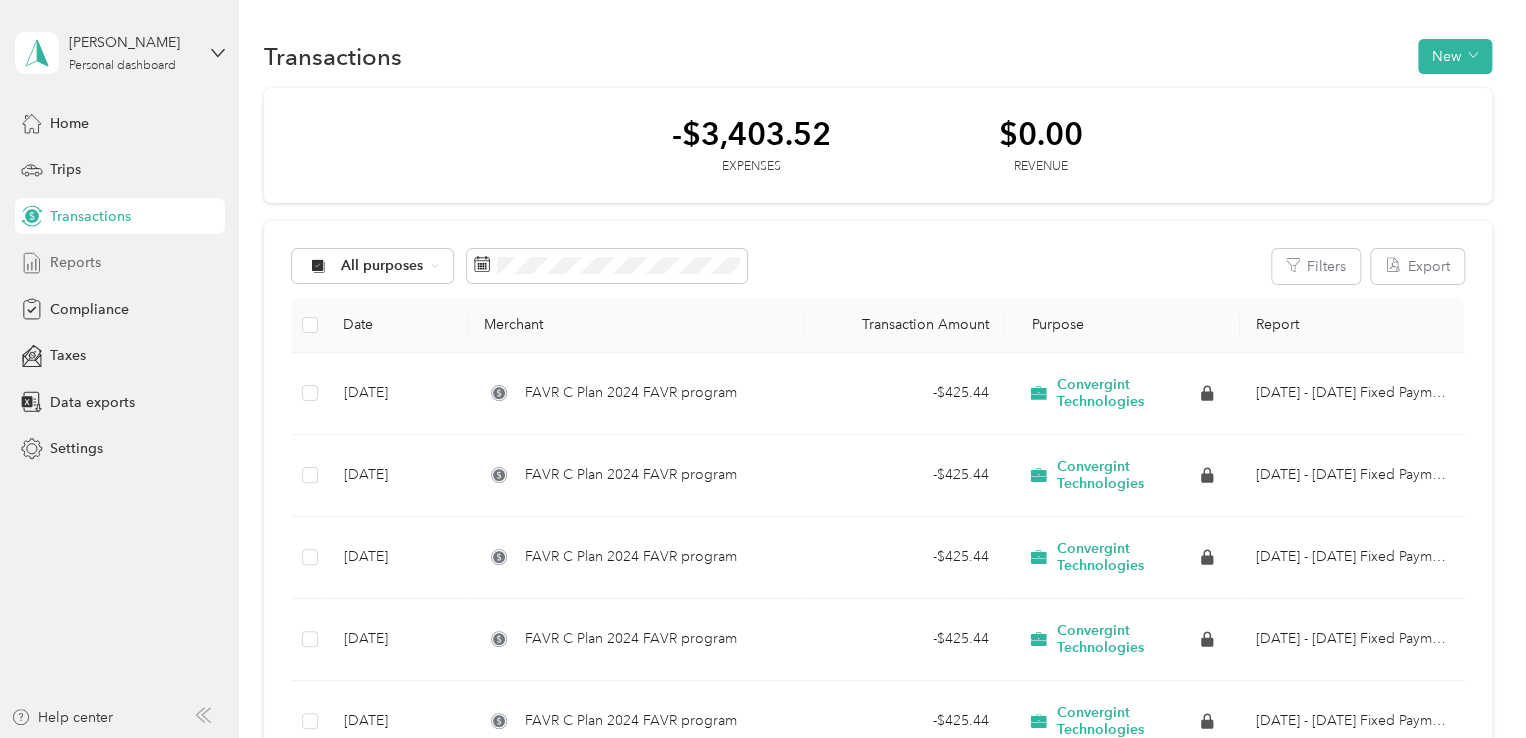 click on "Reports" at bounding box center (75, 262) 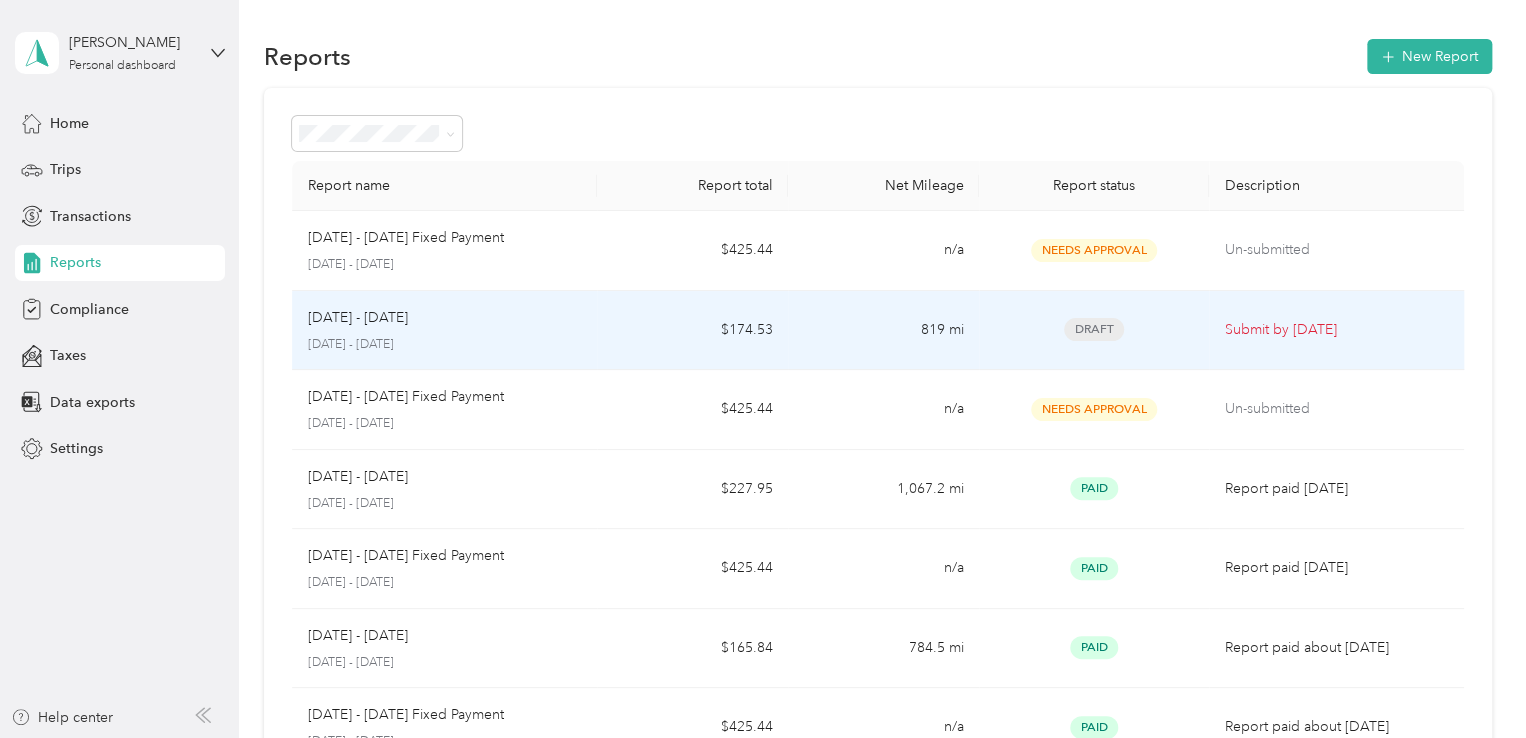 click on "Jun 1 - 30, 2025" at bounding box center (445, 318) 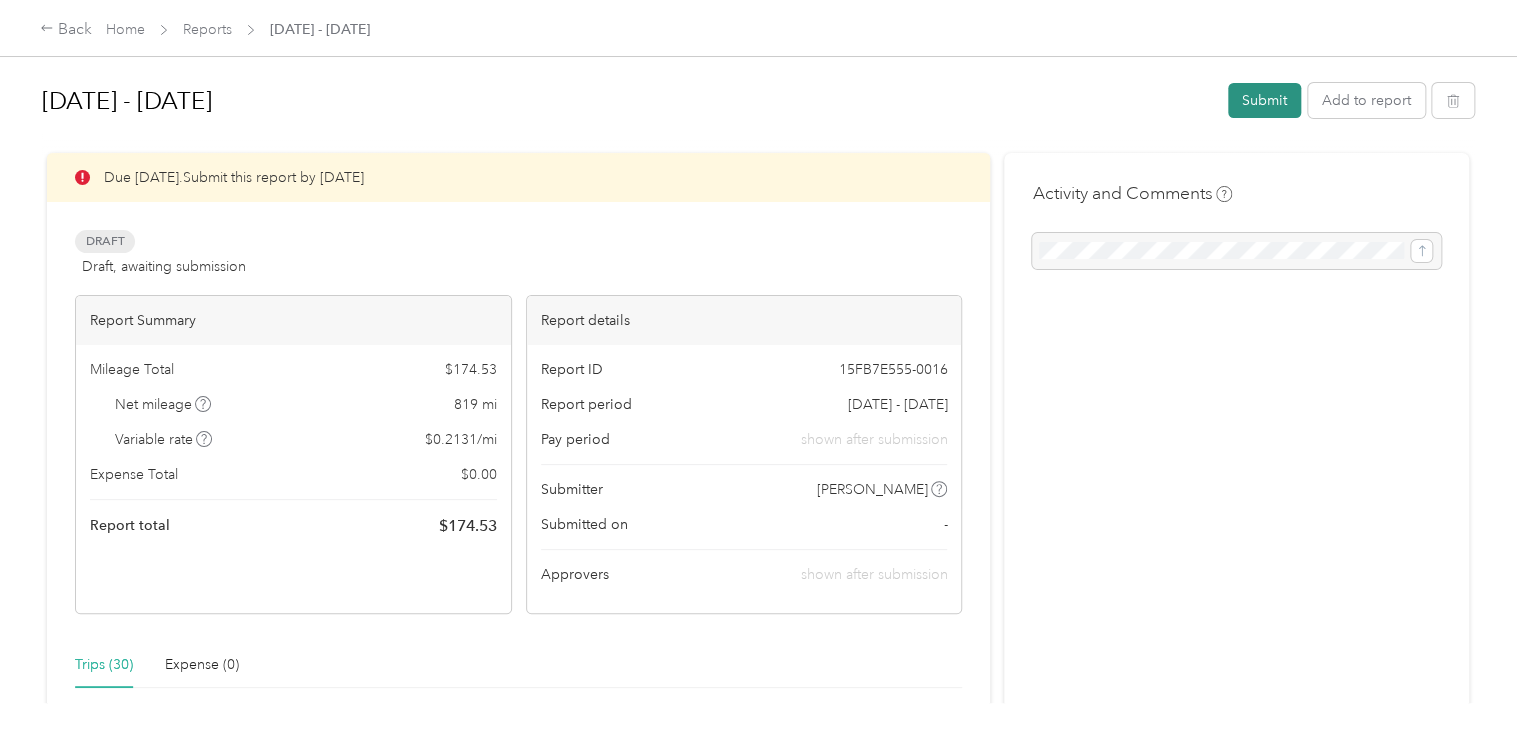 click on "Submit" at bounding box center [1264, 100] 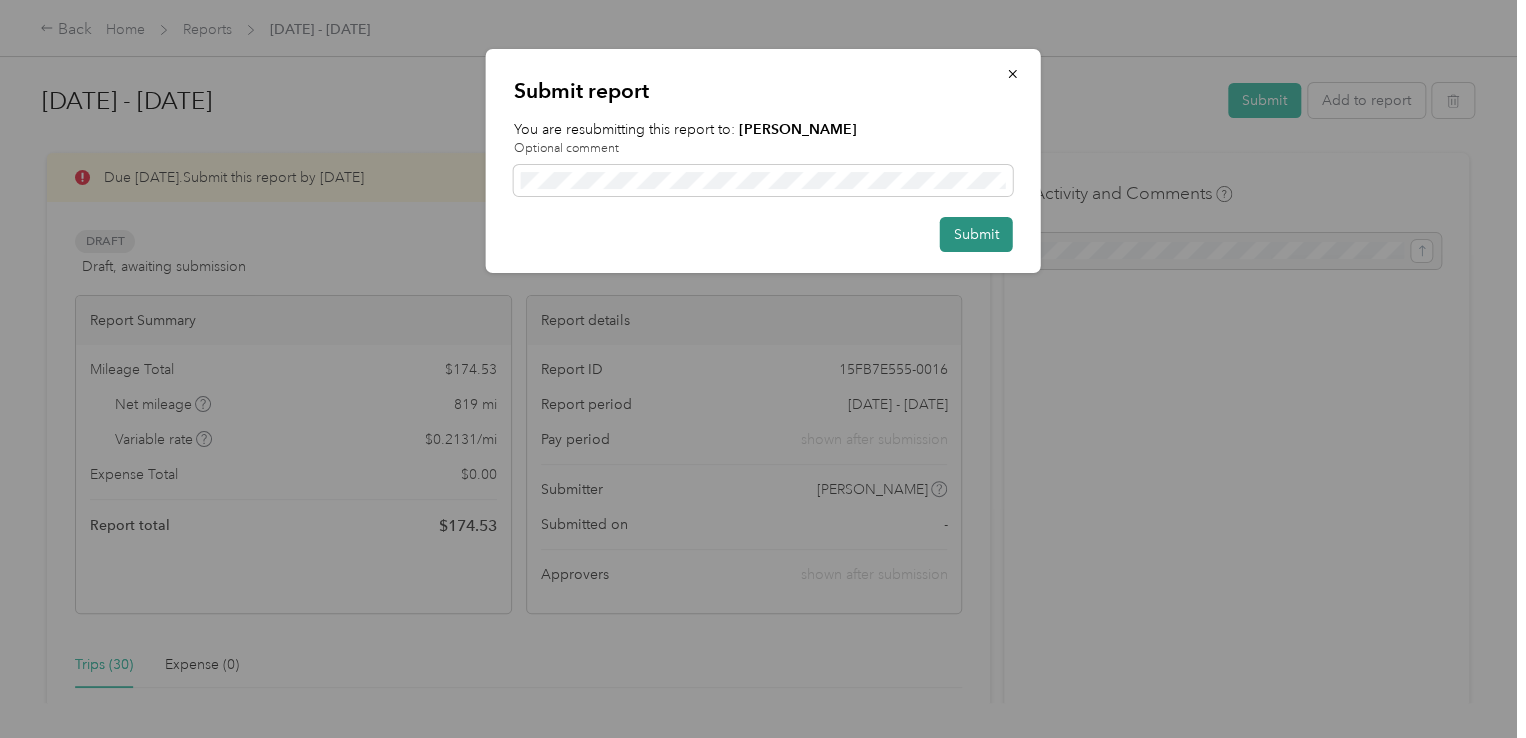 click on "Submit" at bounding box center [976, 234] 